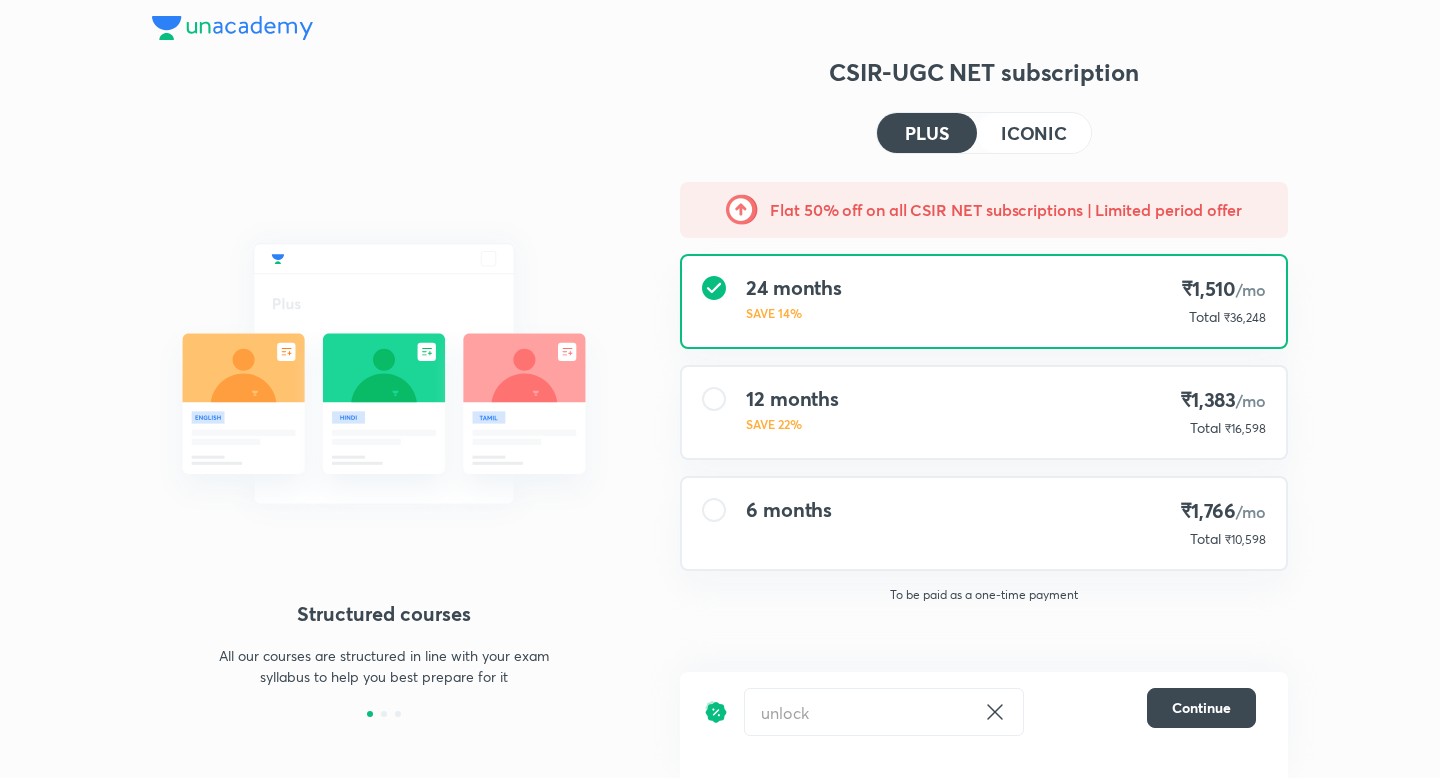 scroll, scrollTop: 0, scrollLeft: 0, axis: both 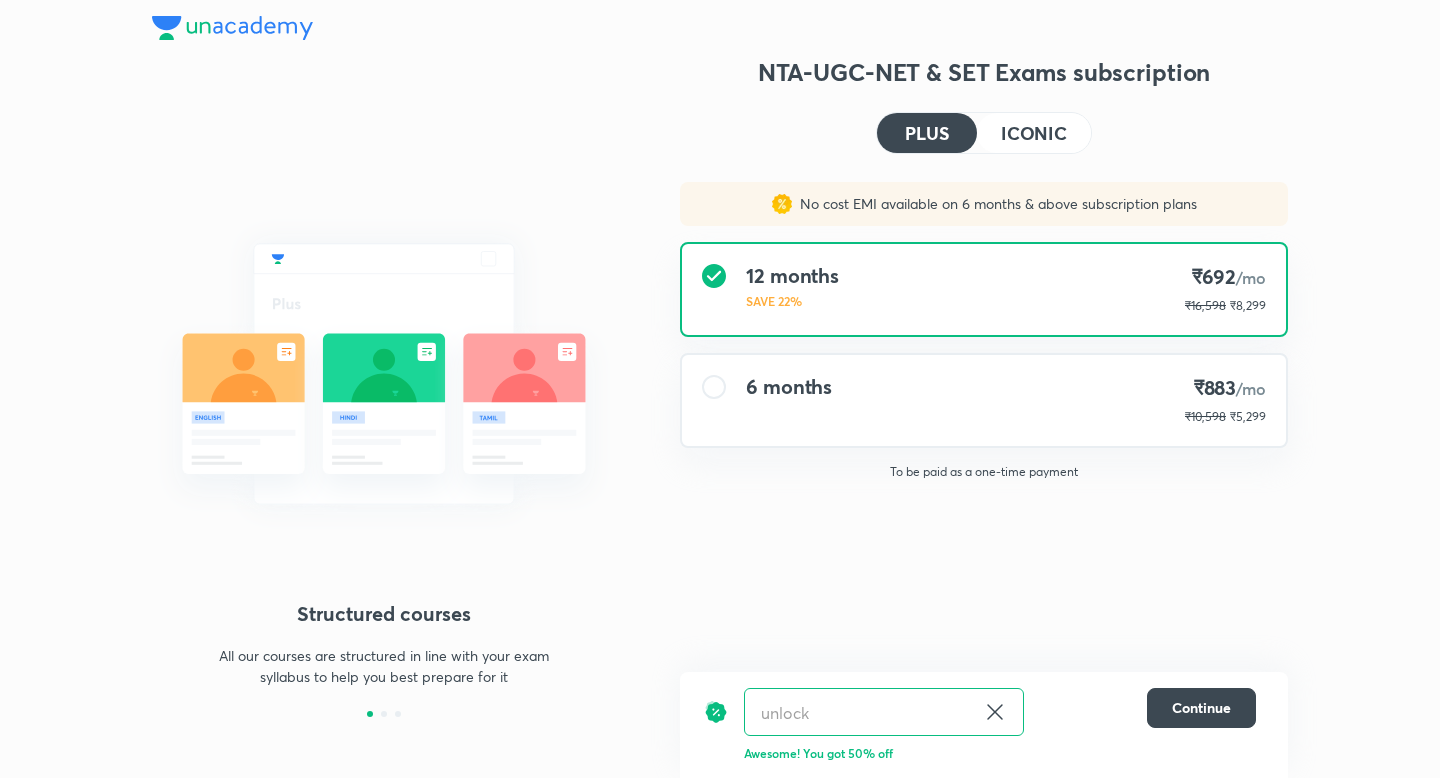 click 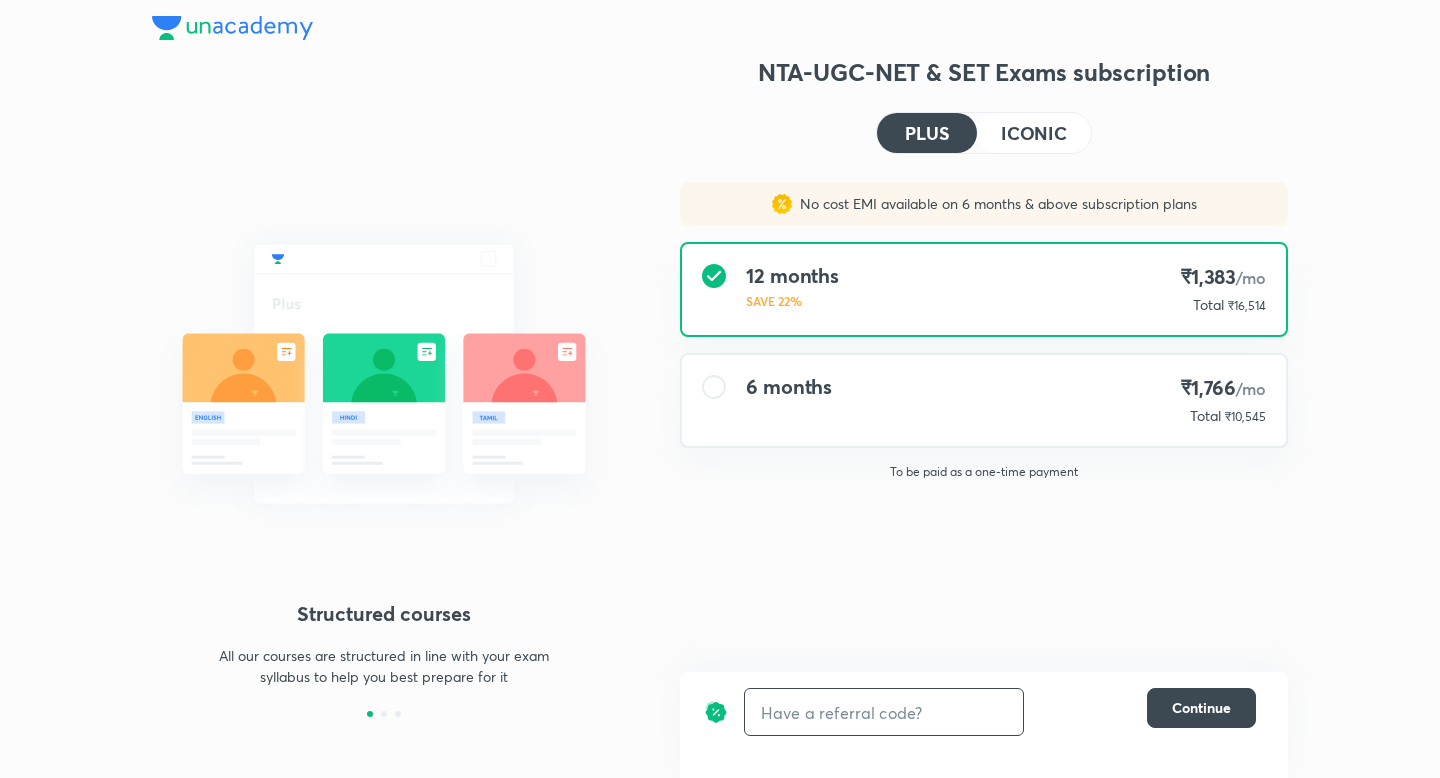 click at bounding box center (884, 712) 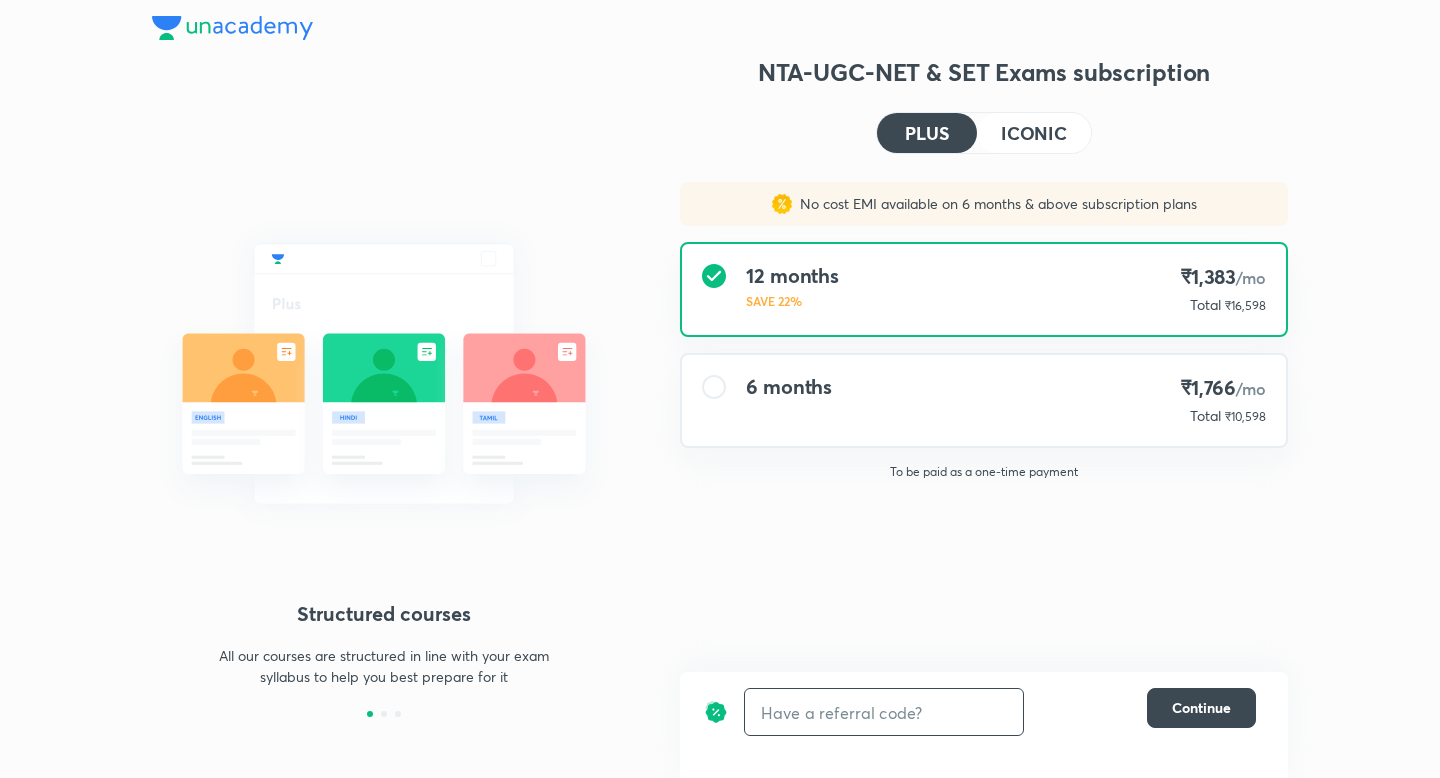 click at bounding box center (884, 712) 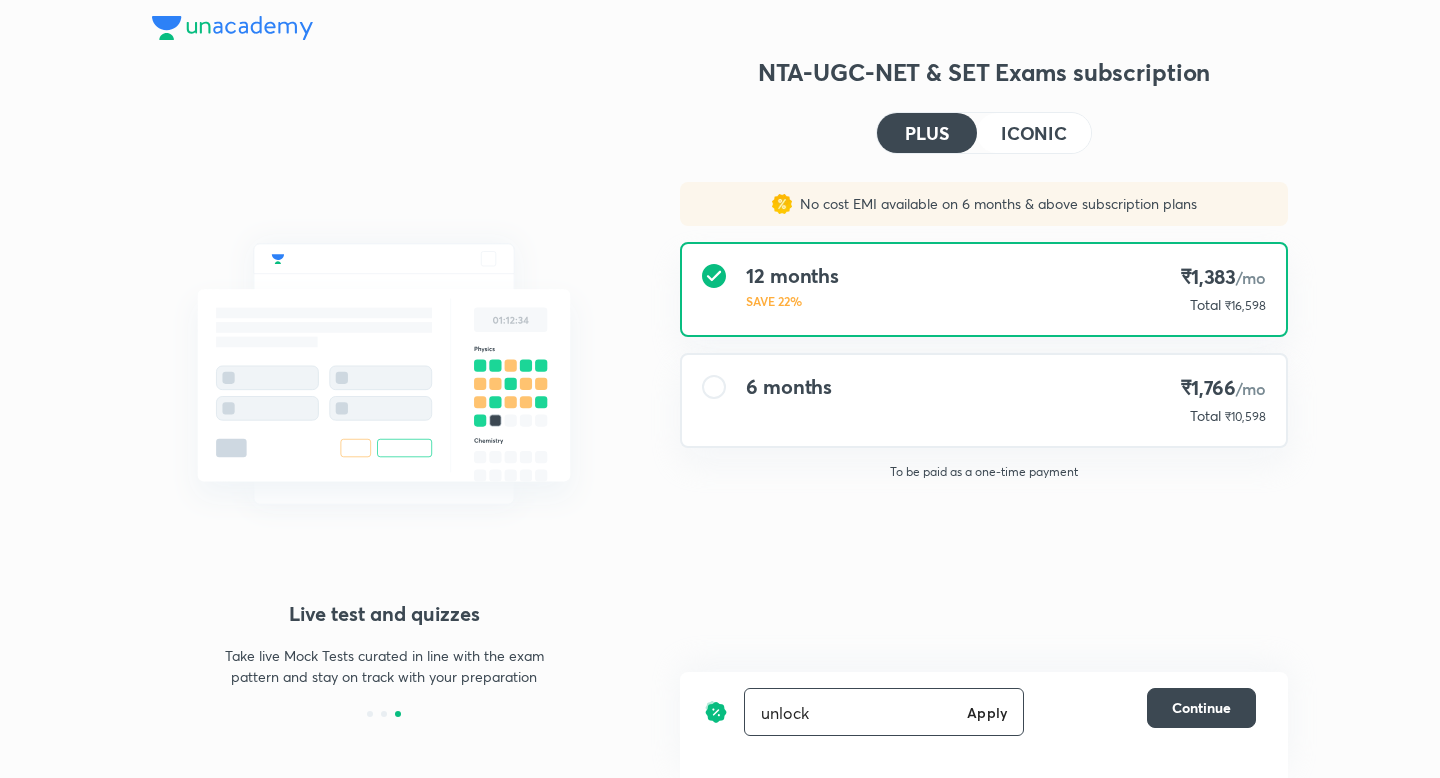 type on "unlock" 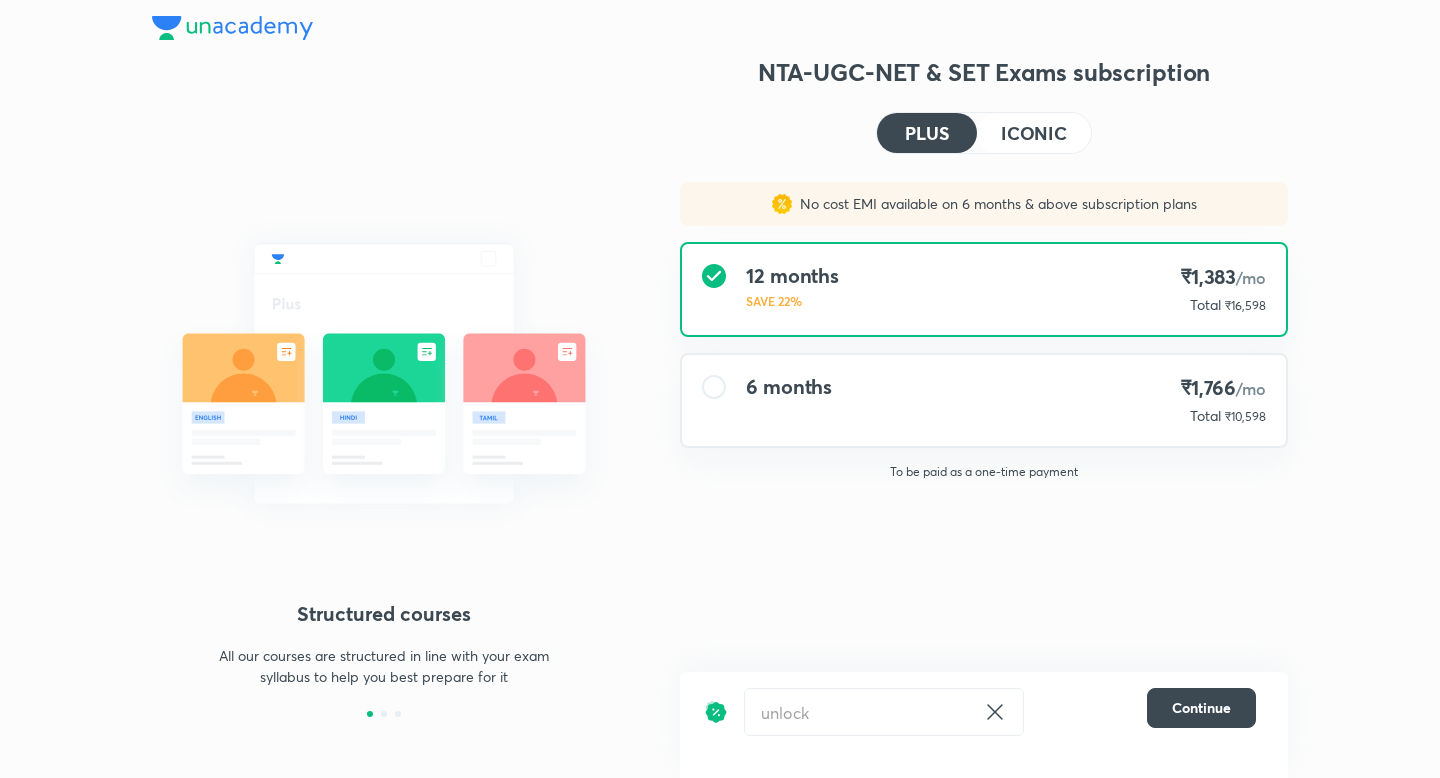scroll, scrollTop: 0, scrollLeft: 0, axis: both 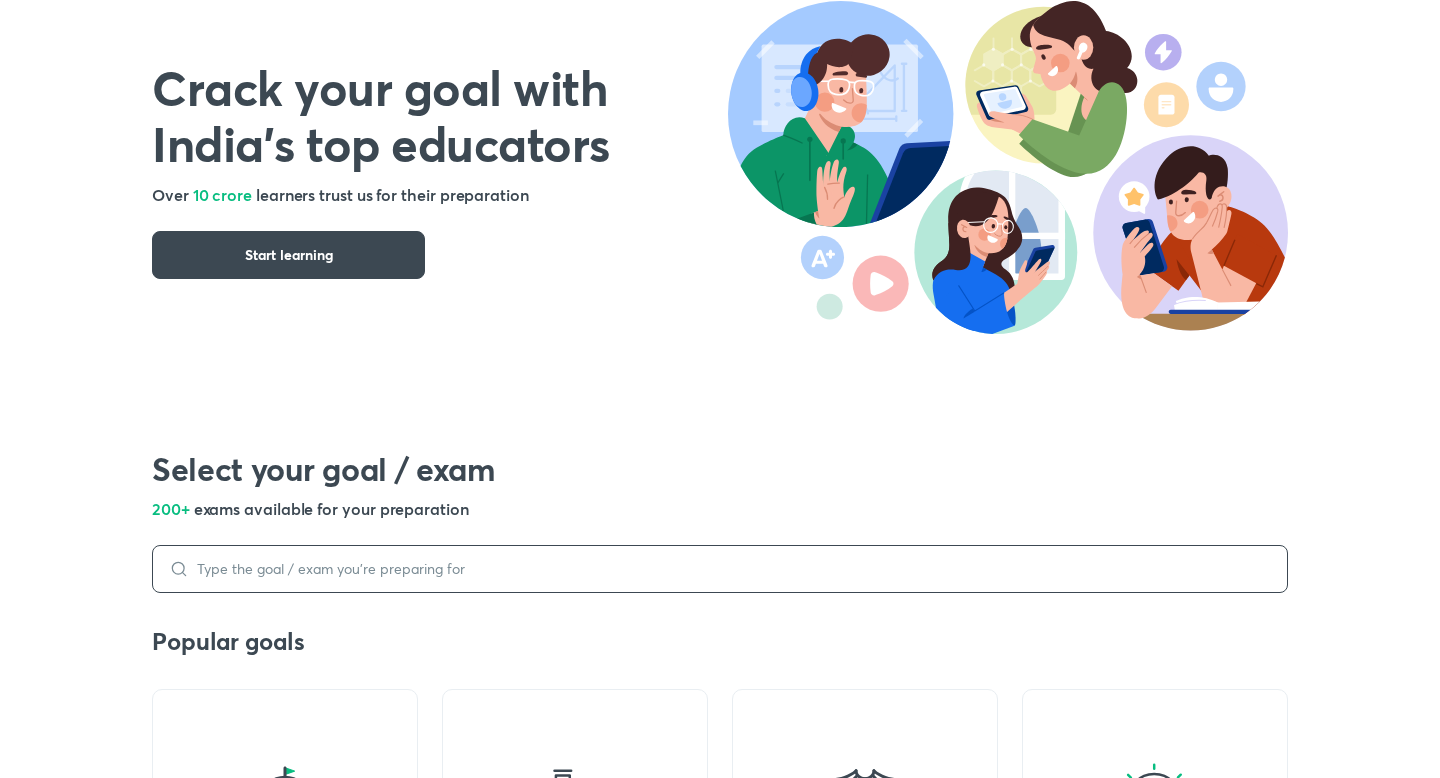 click on "Select your goal / exam 200+   exams available for your preparation Popular goals UPSC CSE - GS IIT JEE NEET UG Bank exams SSC JE & state AE exams CAT & other MBA entrance tests CBSE class 12 CA Intermediate See all goals (200+)" at bounding box center [720, 905] 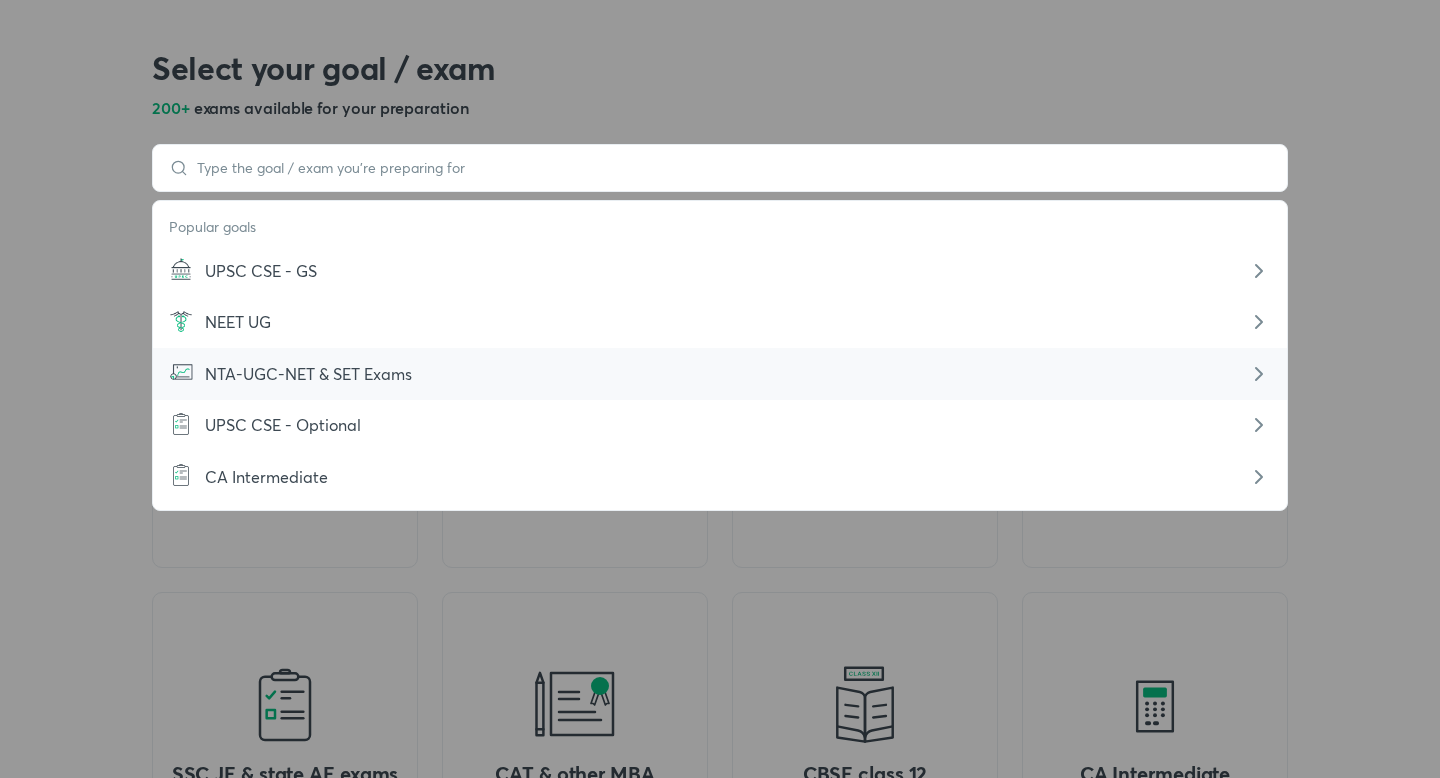 click on "NTA-UGC-NET & SET Exams" at bounding box center [308, 373] 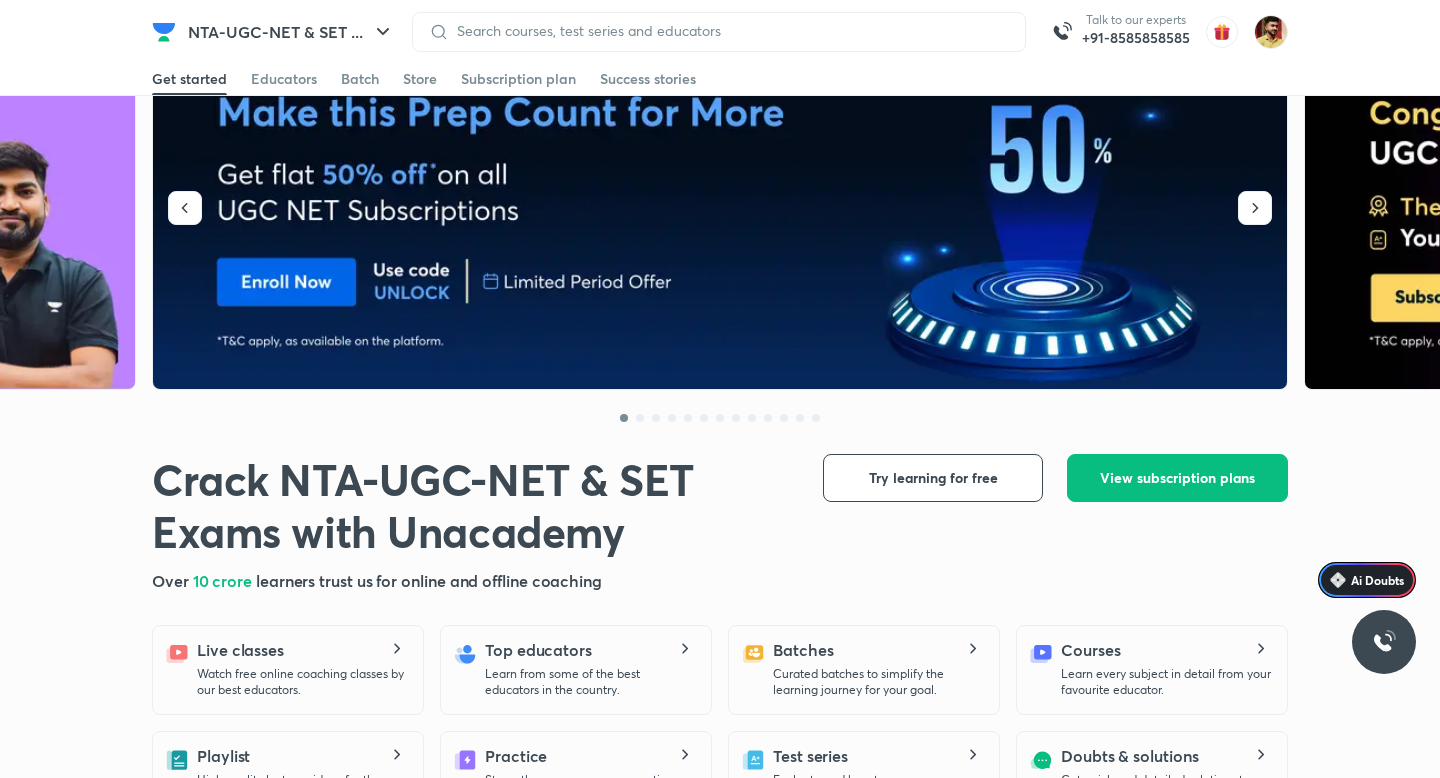 scroll, scrollTop: 0, scrollLeft: 0, axis: both 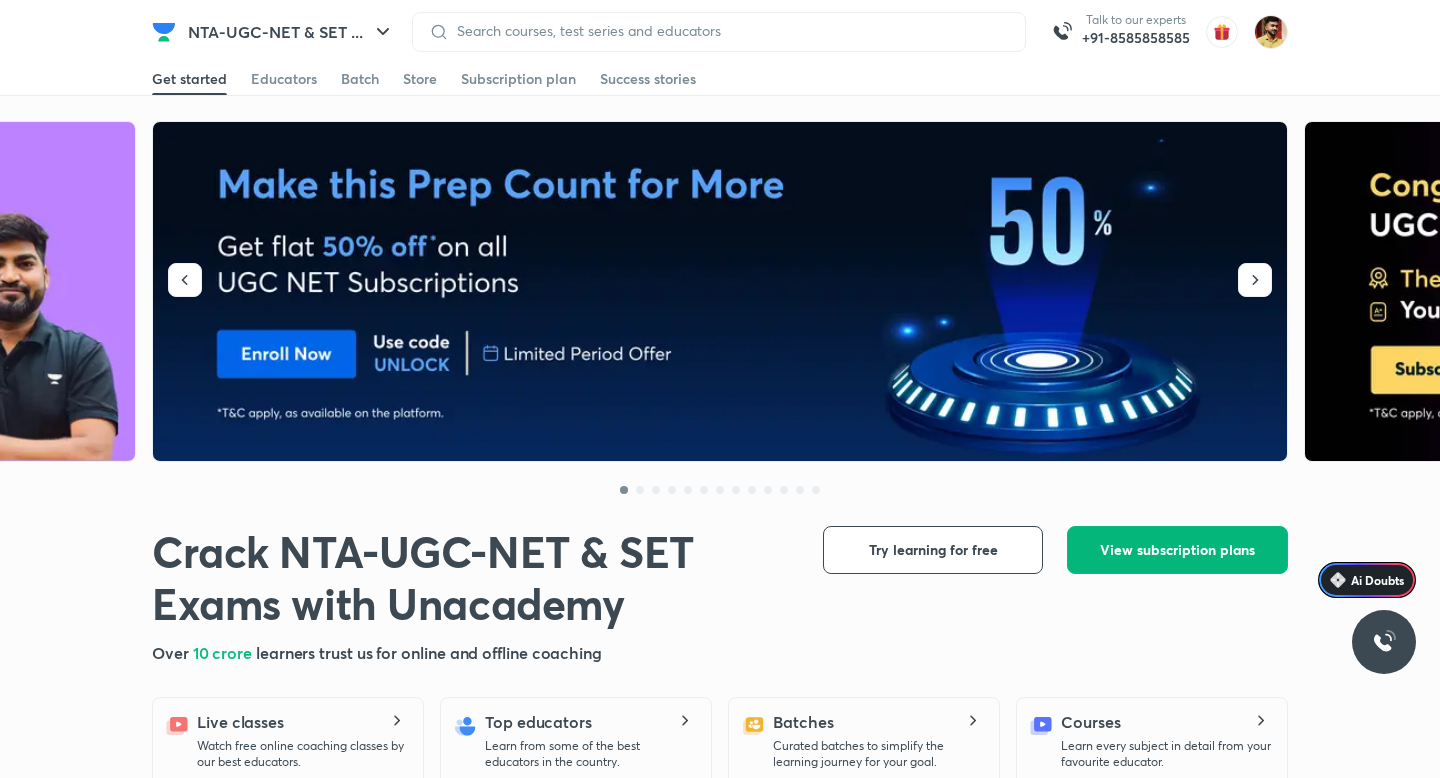 click on "View subscription plans" at bounding box center (1177, 550) 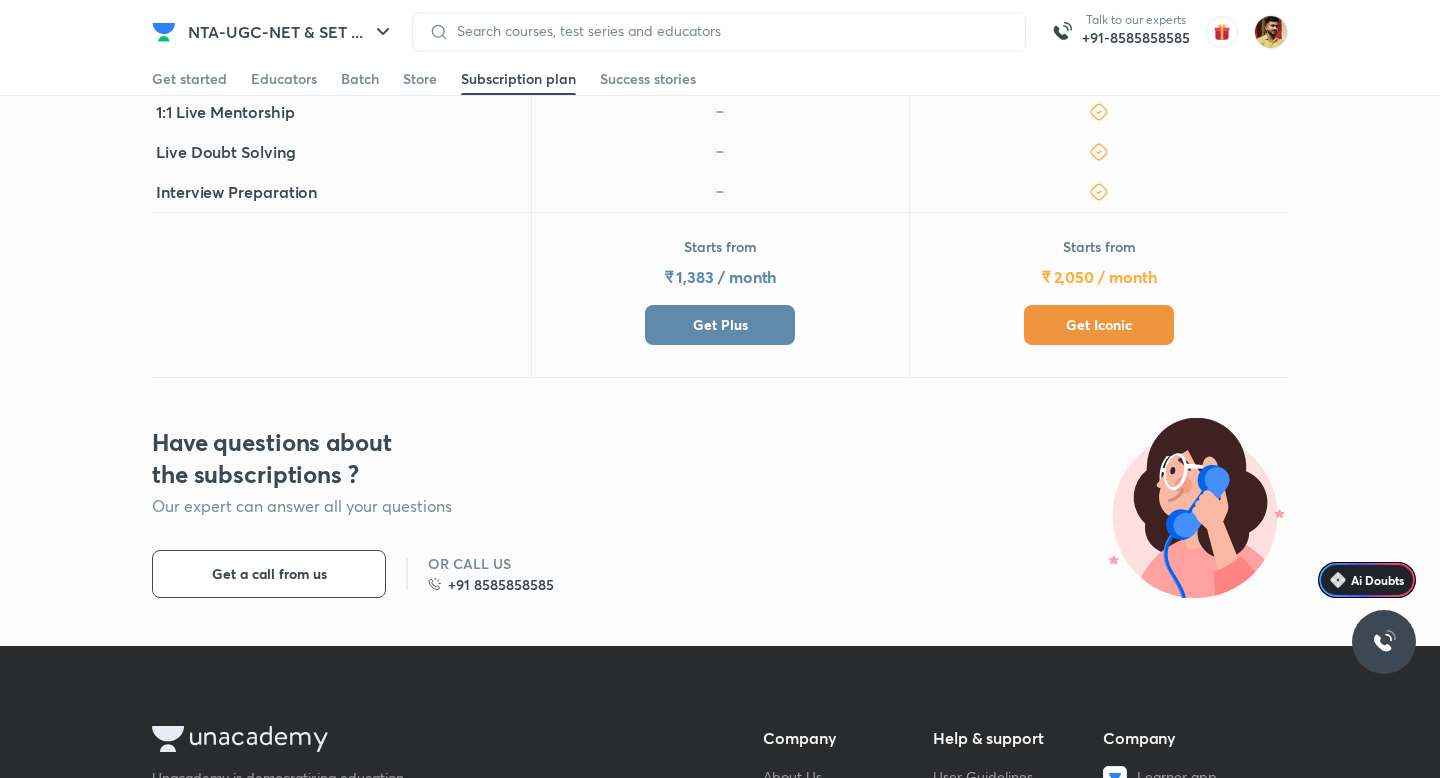 scroll, scrollTop: 625, scrollLeft: 0, axis: vertical 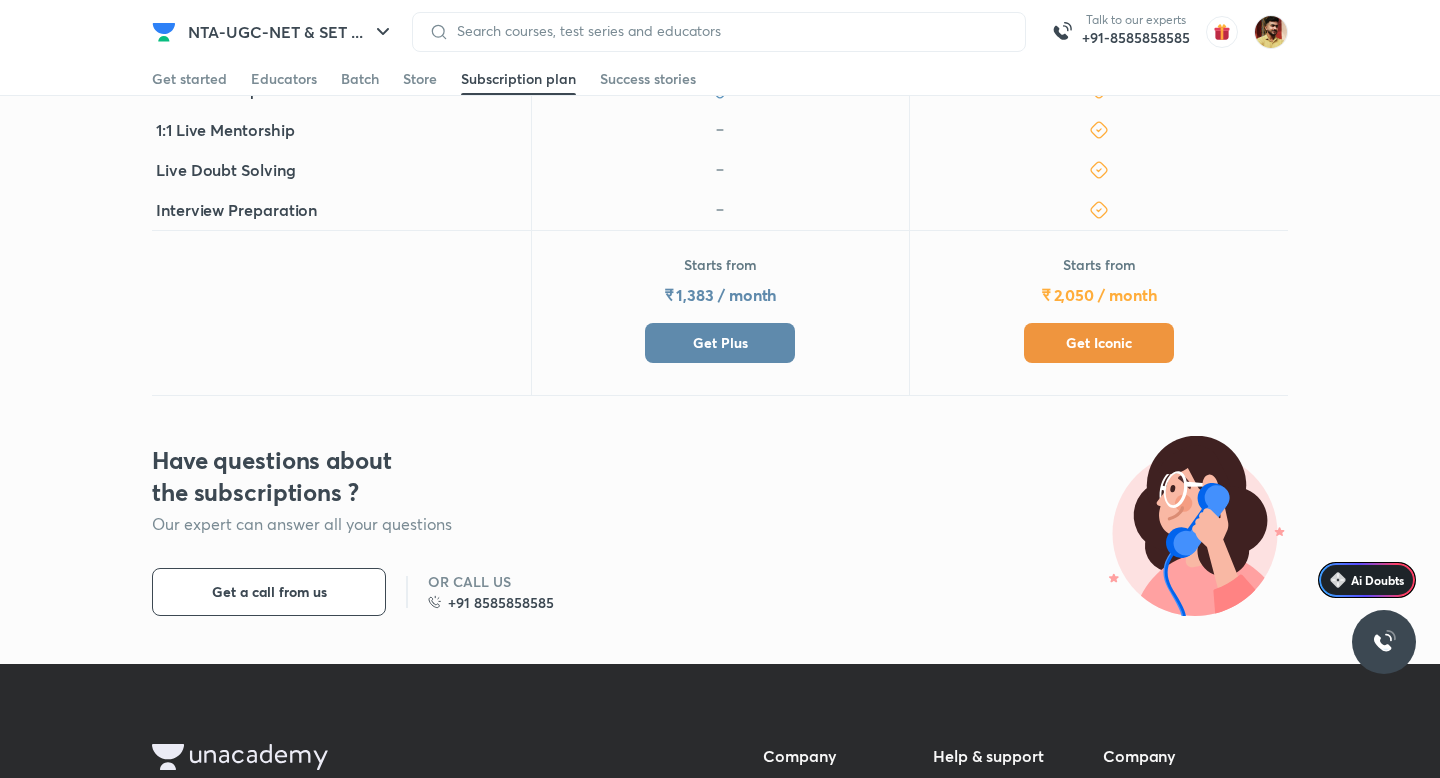 click on "Get Plus" at bounding box center (720, 343) 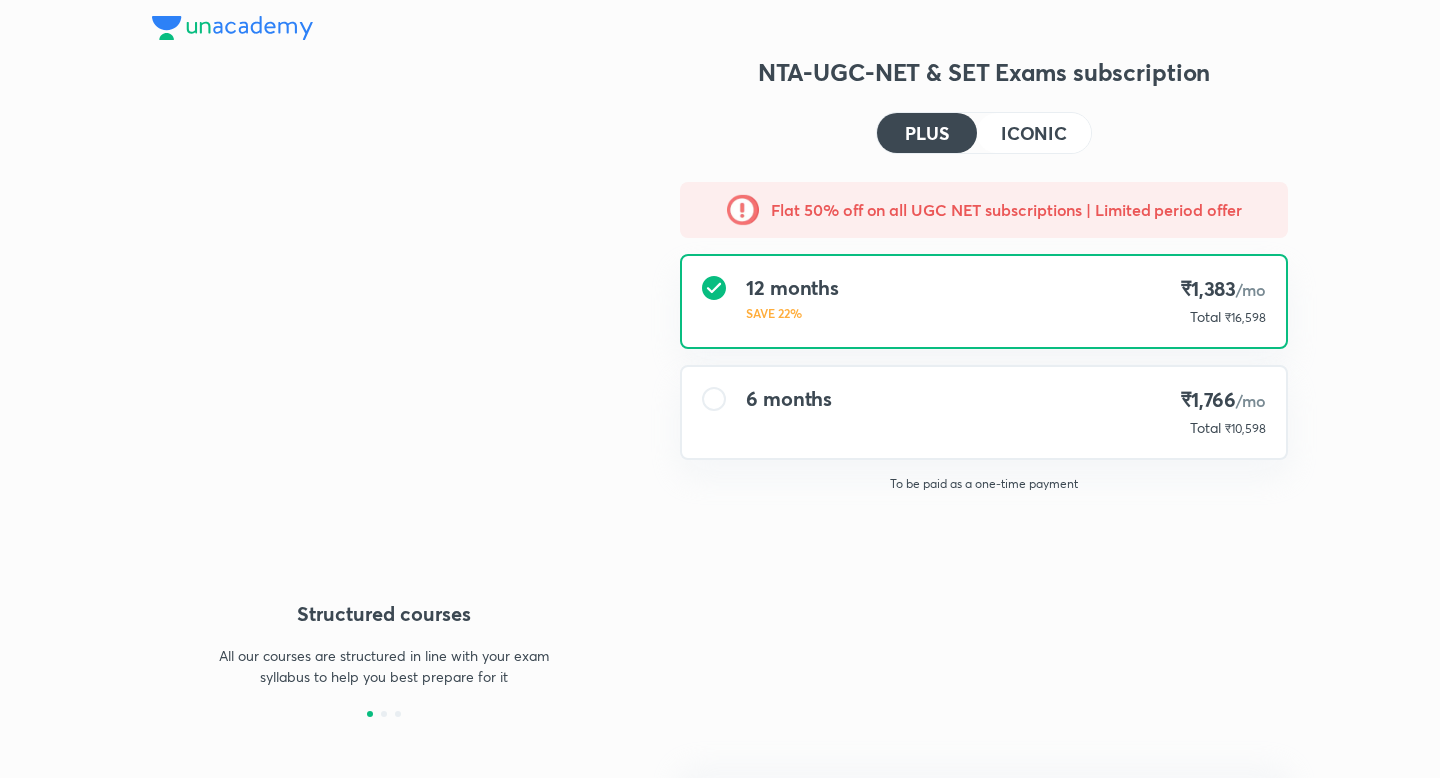 scroll, scrollTop: 0, scrollLeft: 0, axis: both 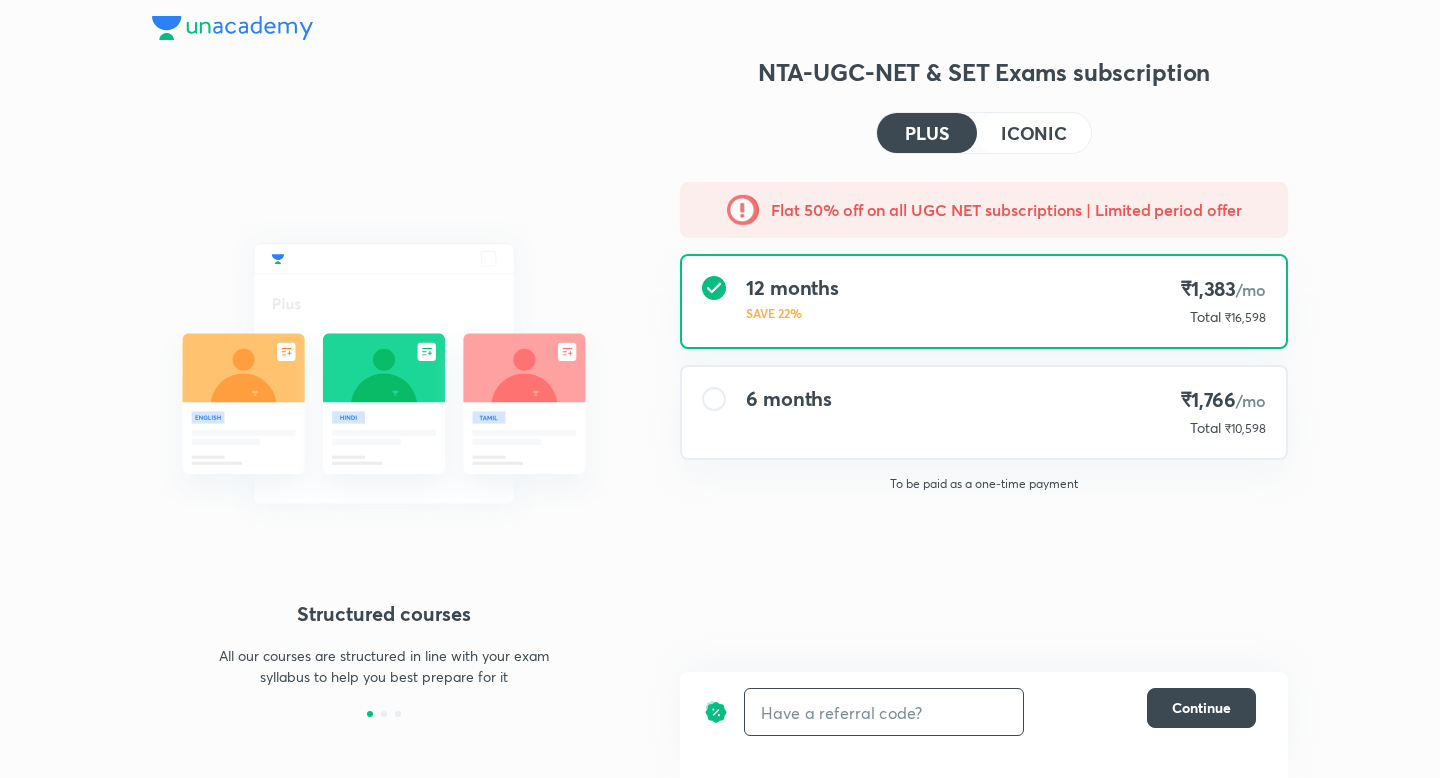 click at bounding box center [884, 712] 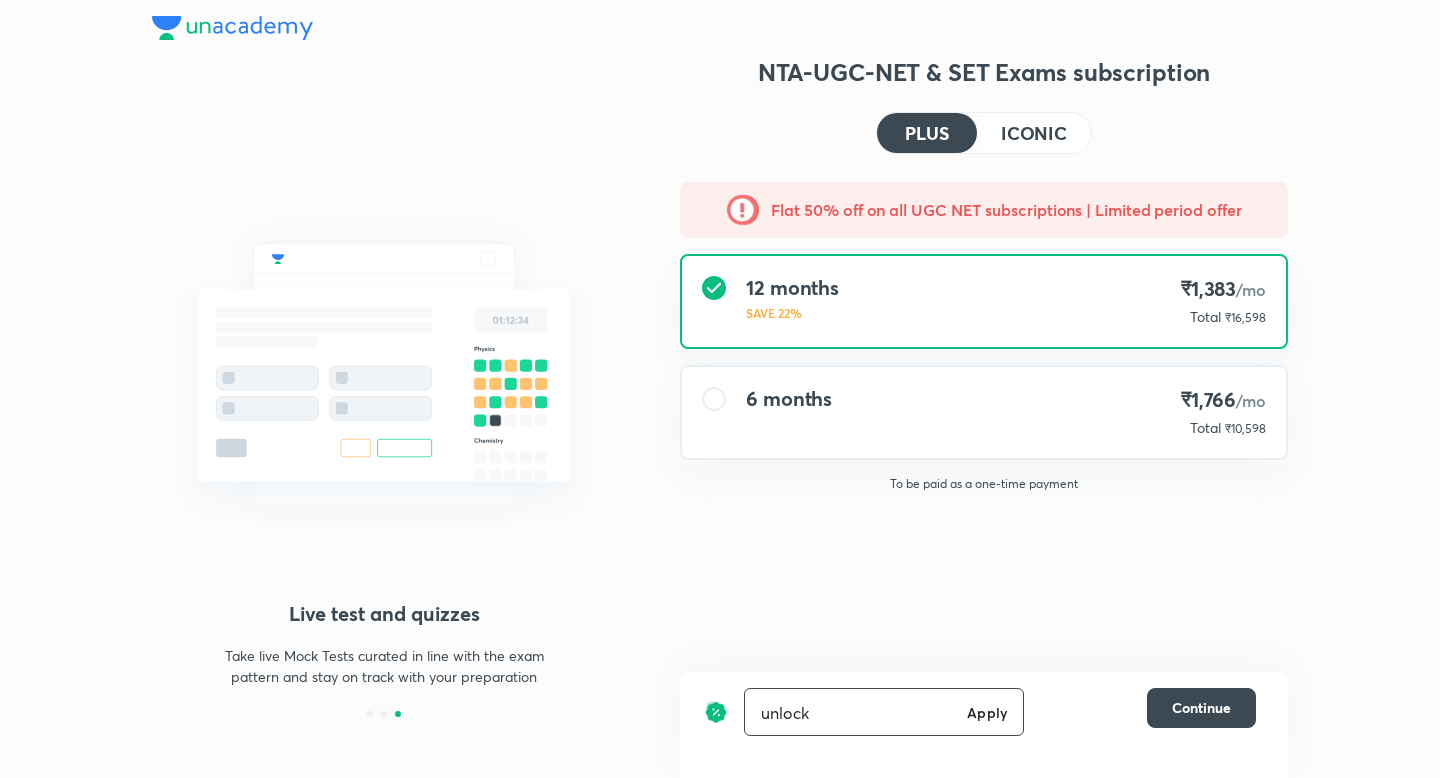 type on "unlock" 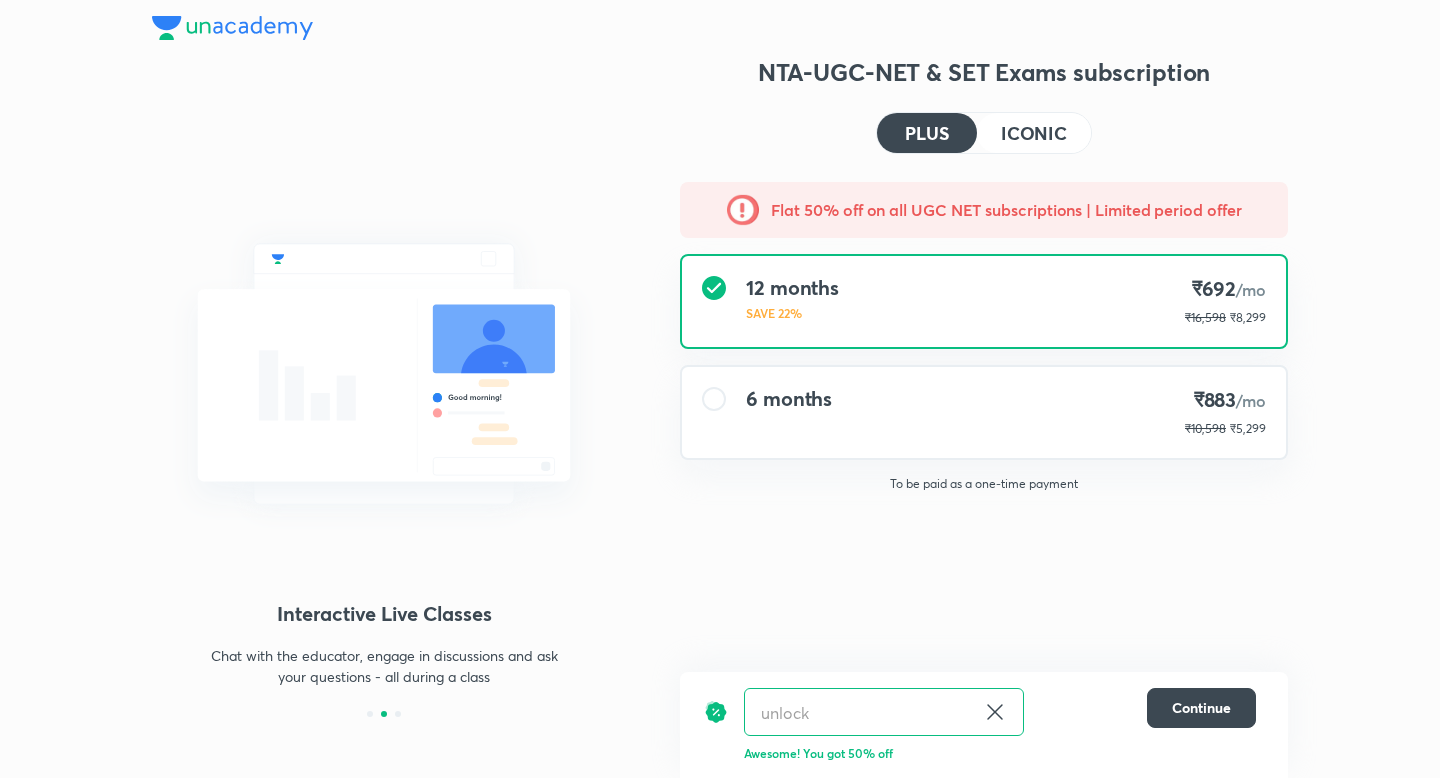 click on "12 months SAVE 22% ₹692  /mo ₹16,598 ₹8,299" at bounding box center (984, 301) 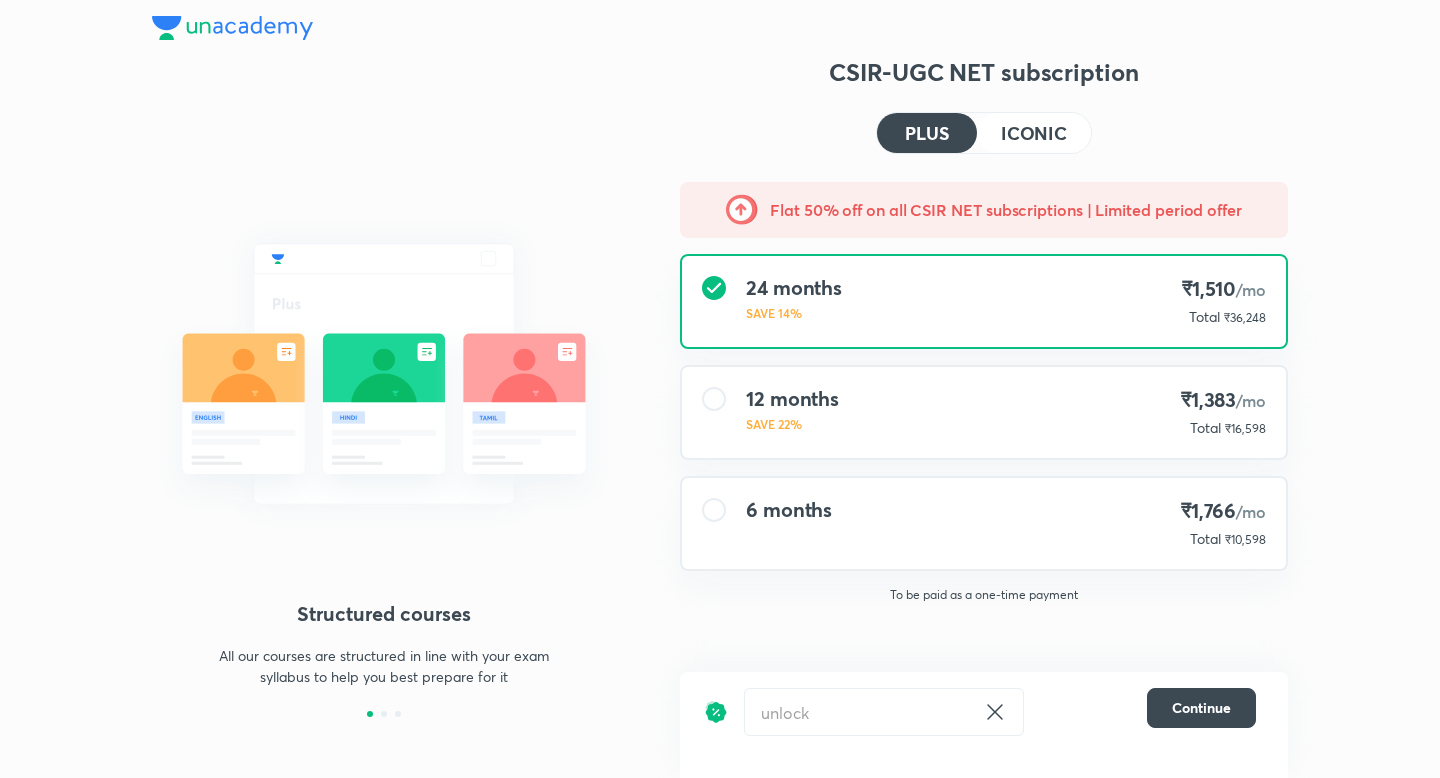 scroll, scrollTop: 0, scrollLeft: 0, axis: both 